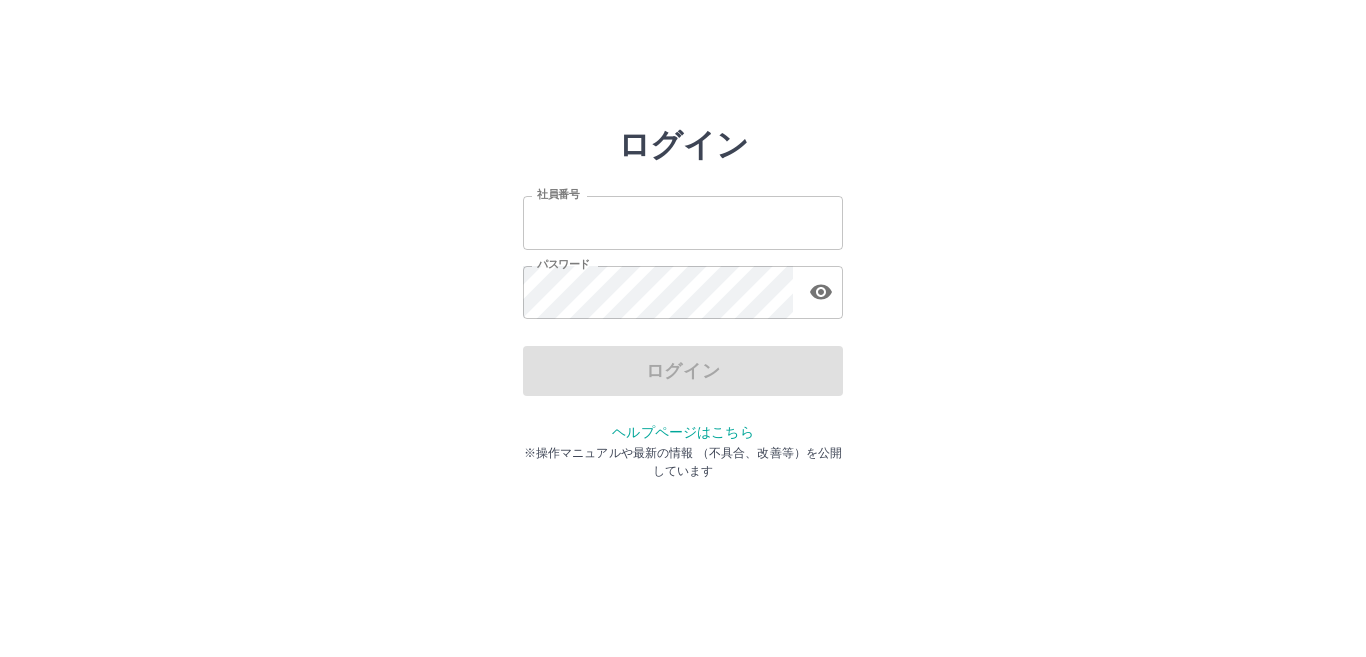 scroll, scrollTop: 0, scrollLeft: 0, axis: both 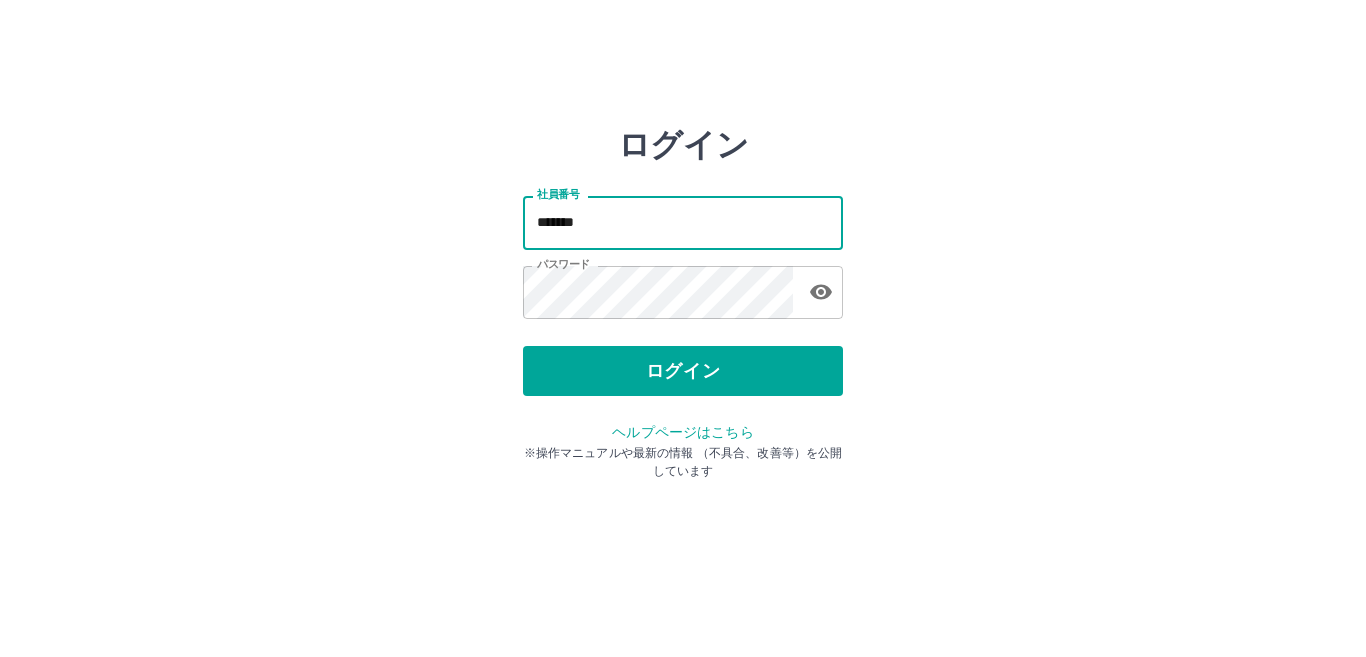 drag, startPoint x: 0, startPoint y: 0, endPoint x: 795, endPoint y: 234, distance: 828.72253 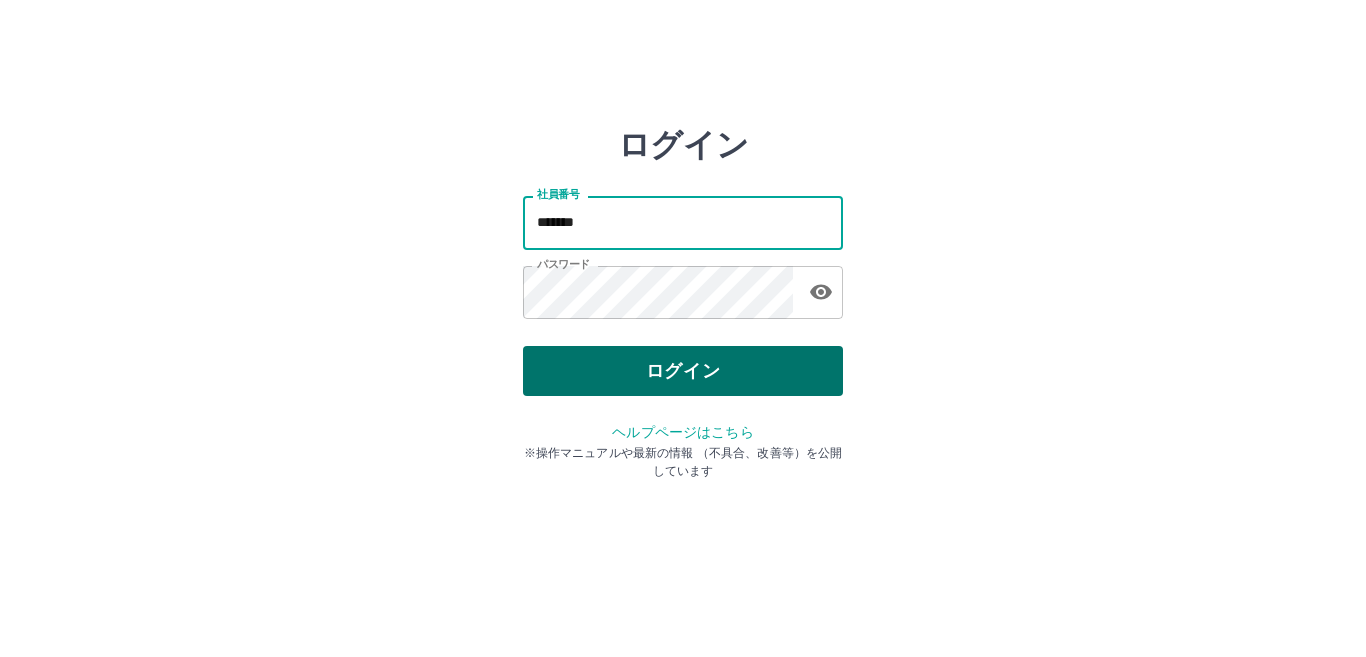 type on "*******" 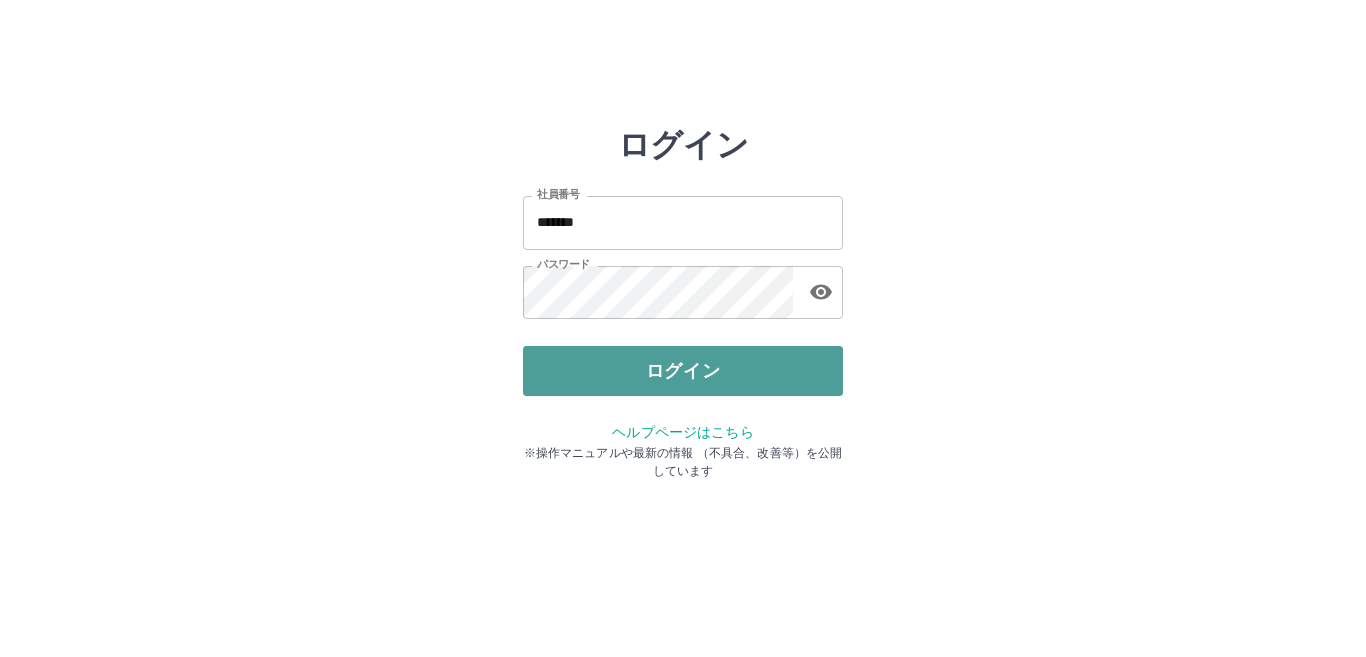 click on "ログイン" at bounding box center [683, 371] 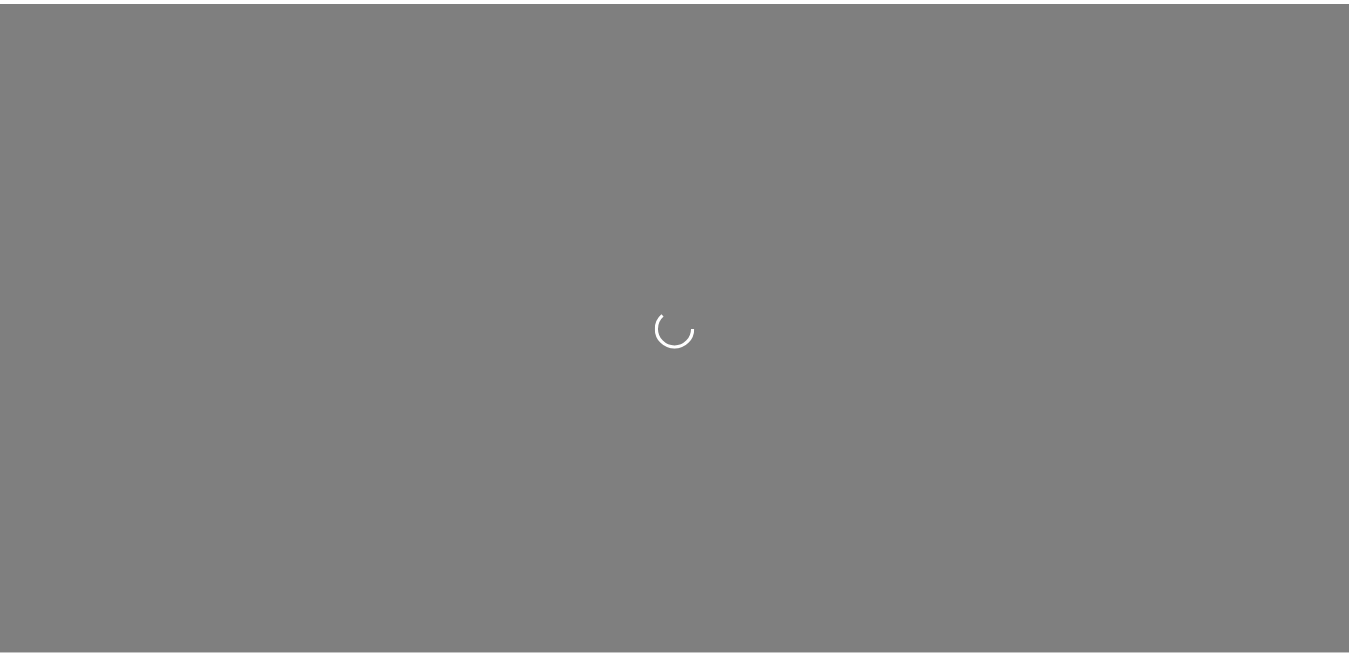scroll, scrollTop: 0, scrollLeft: 0, axis: both 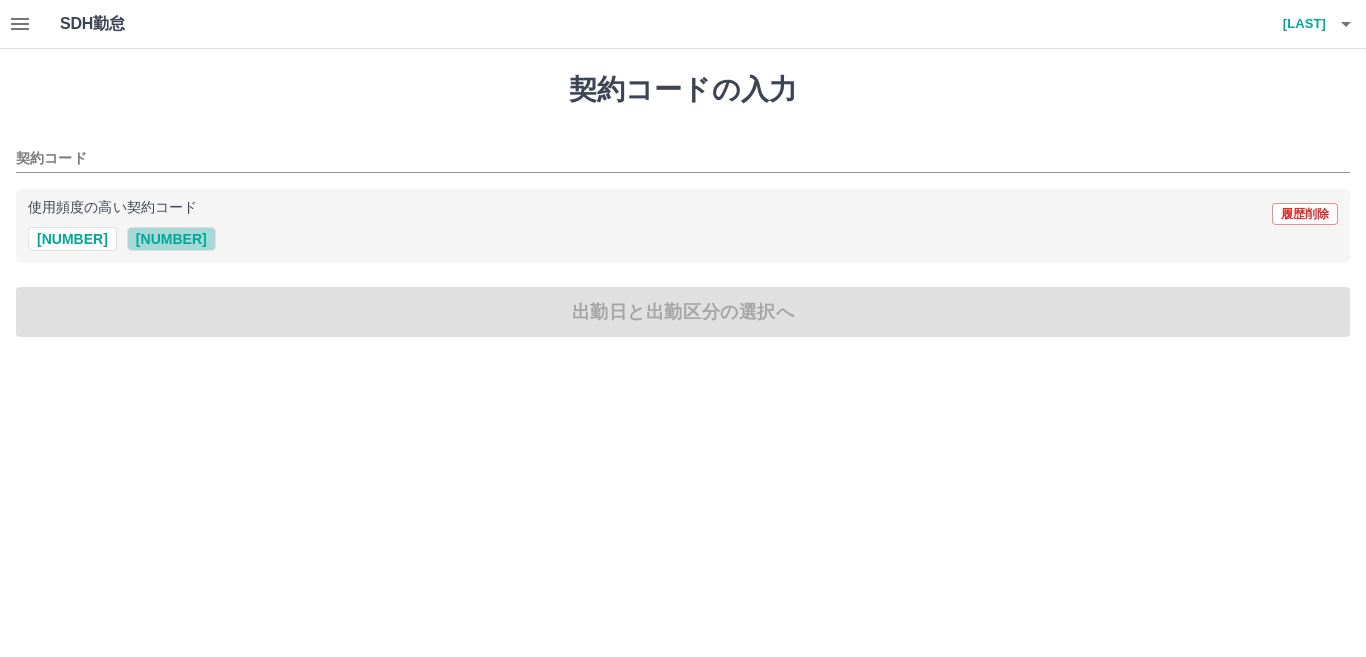 click on "[NUMBER]" at bounding box center (171, 239) 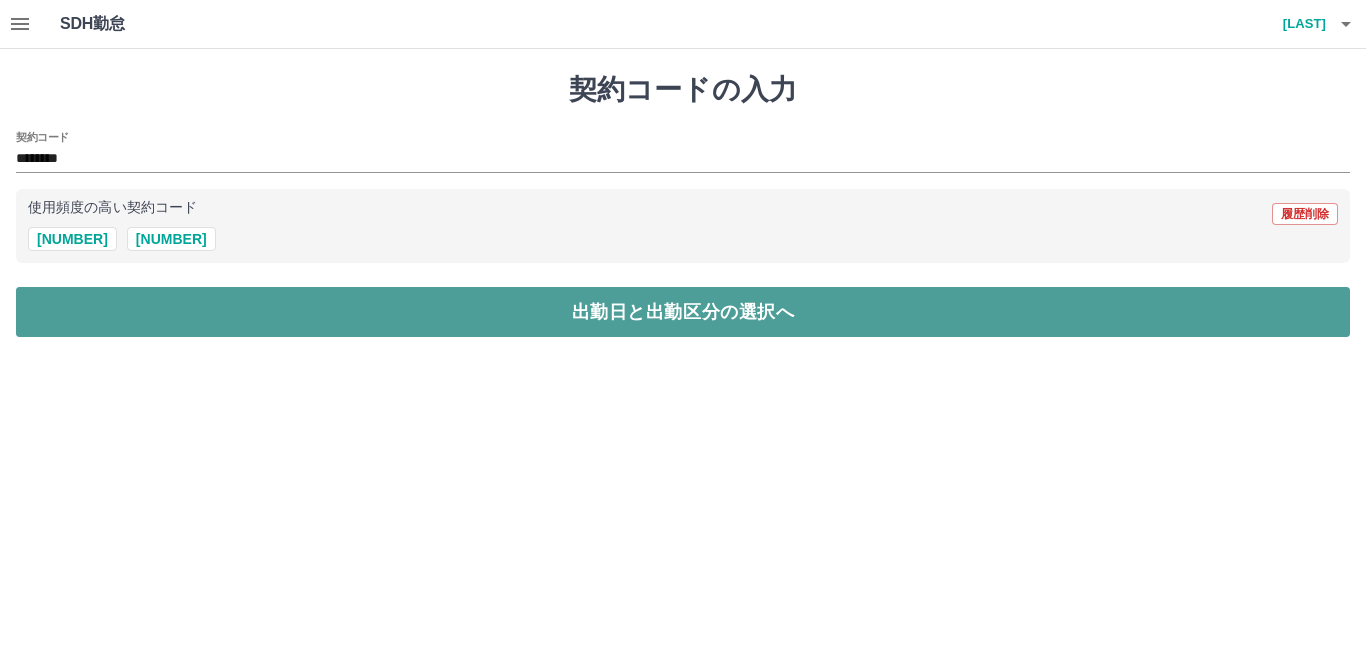 click on "出勤日と出勤区分の選択へ" at bounding box center [683, 312] 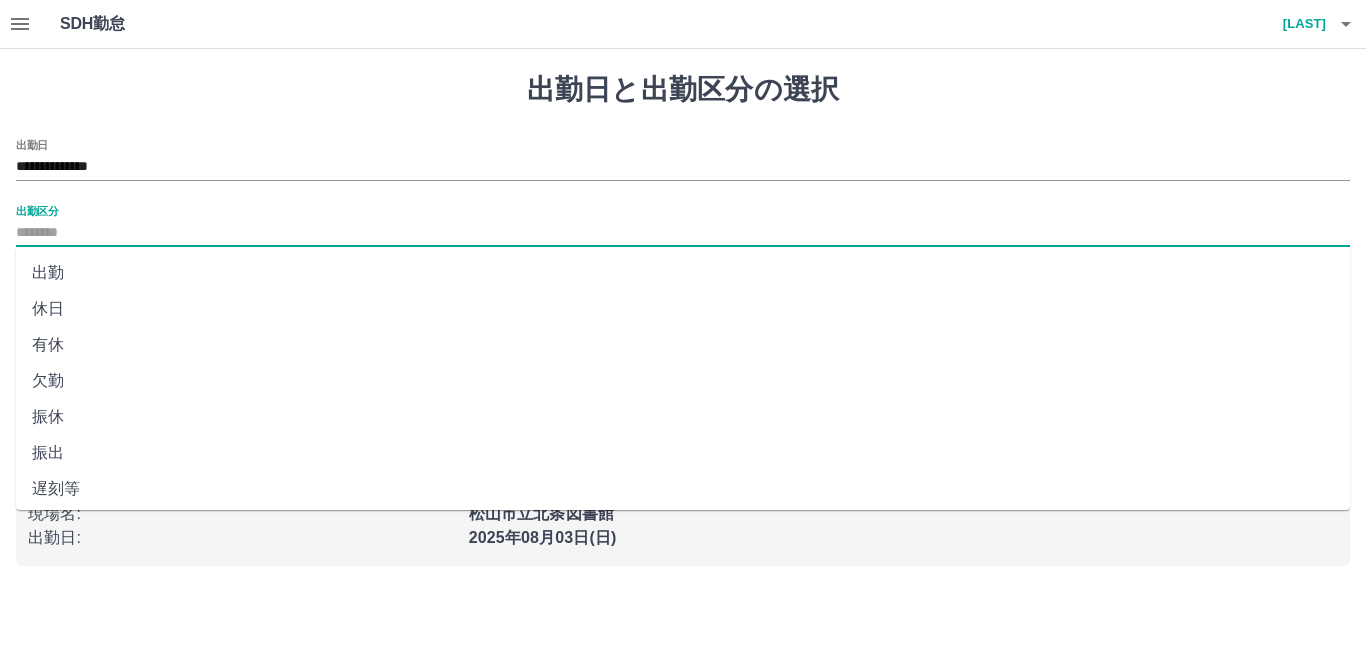 click on "出勤区分" at bounding box center (683, 233) 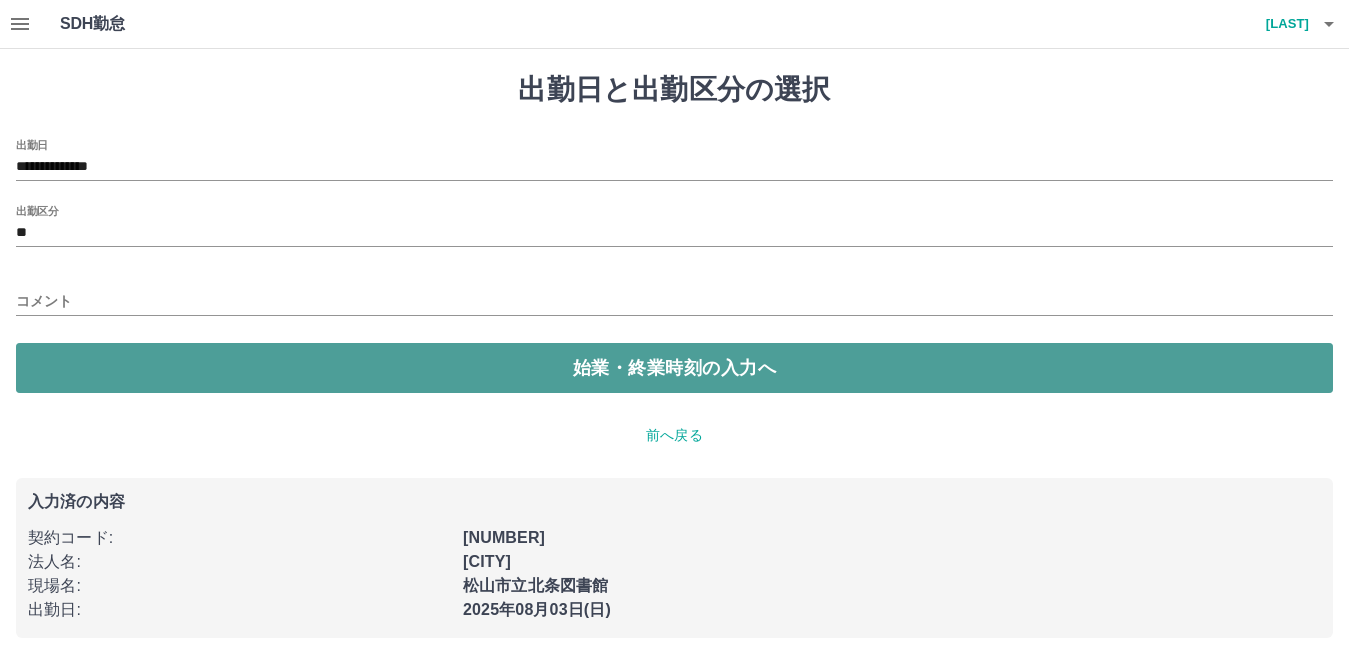 click on "始業・終業時刻の入力へ" at bounding box center (674, 368) 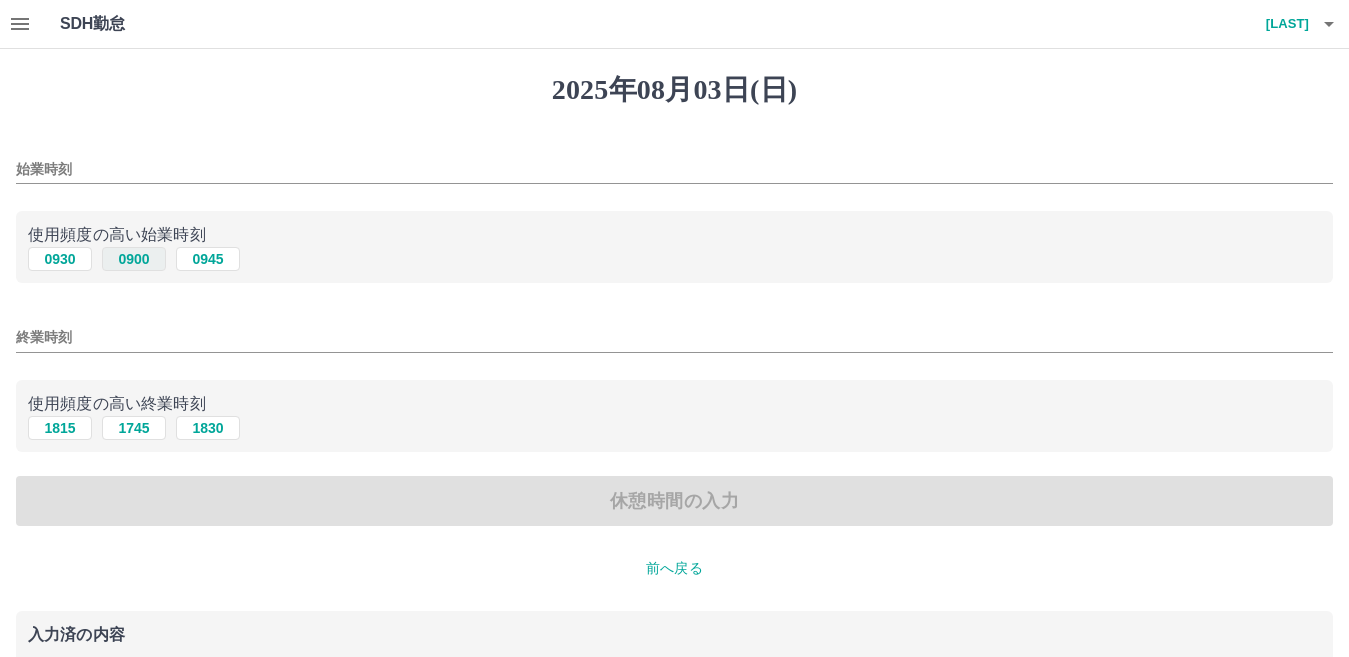click on "0900" at bounding box center [134, 259] 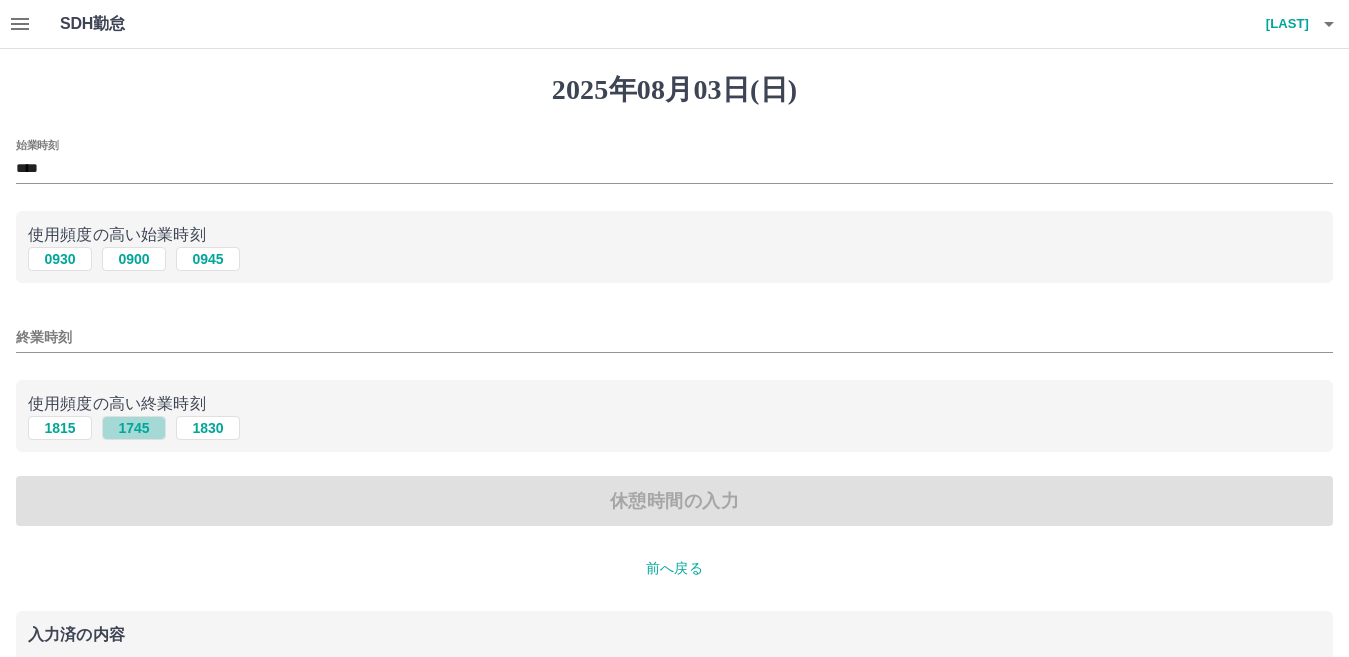 click on "1745" at bounding box center [134, 428] 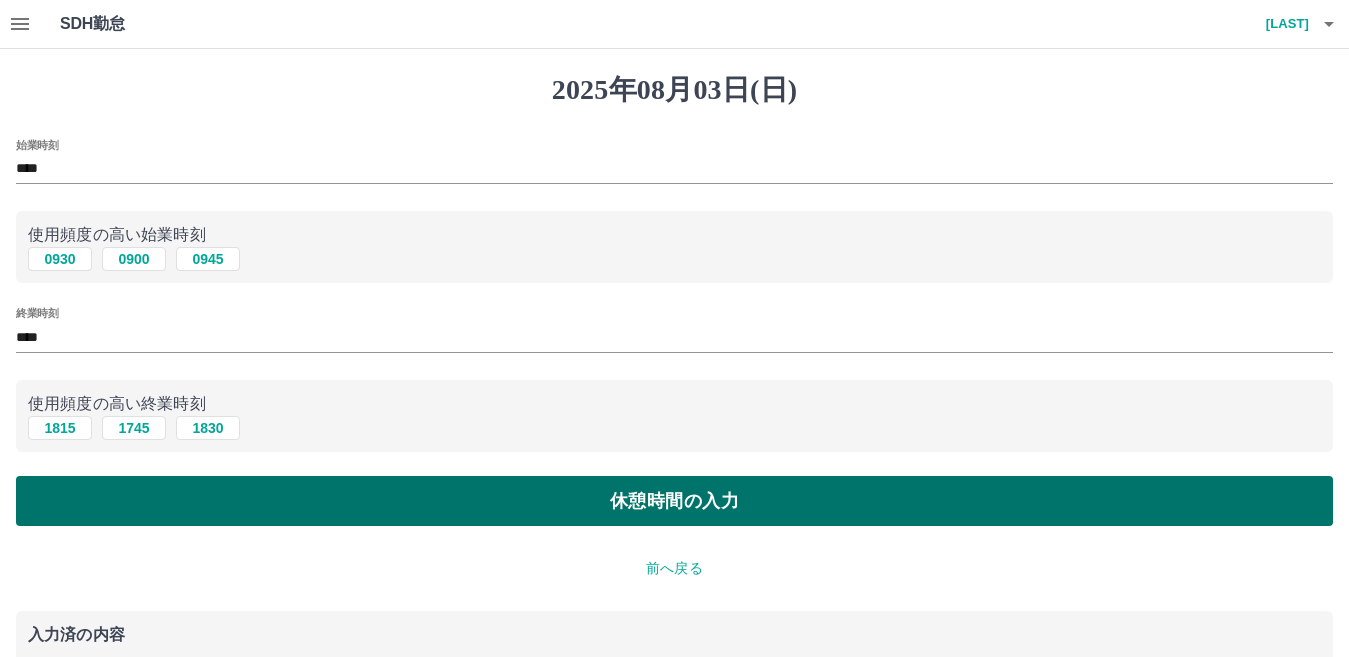 click on "休憩時間の入力" at bounding box center [674, 501] 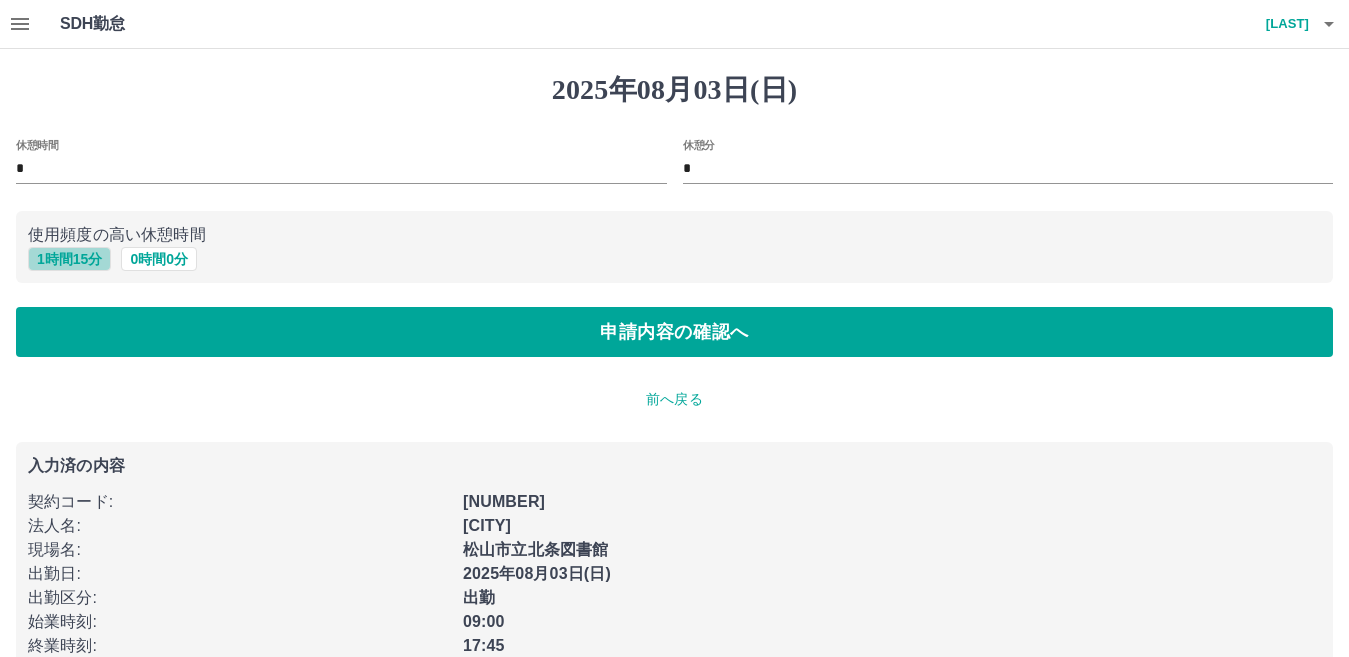 click on "1 時間 15 分" at bounding box center (69, 259) 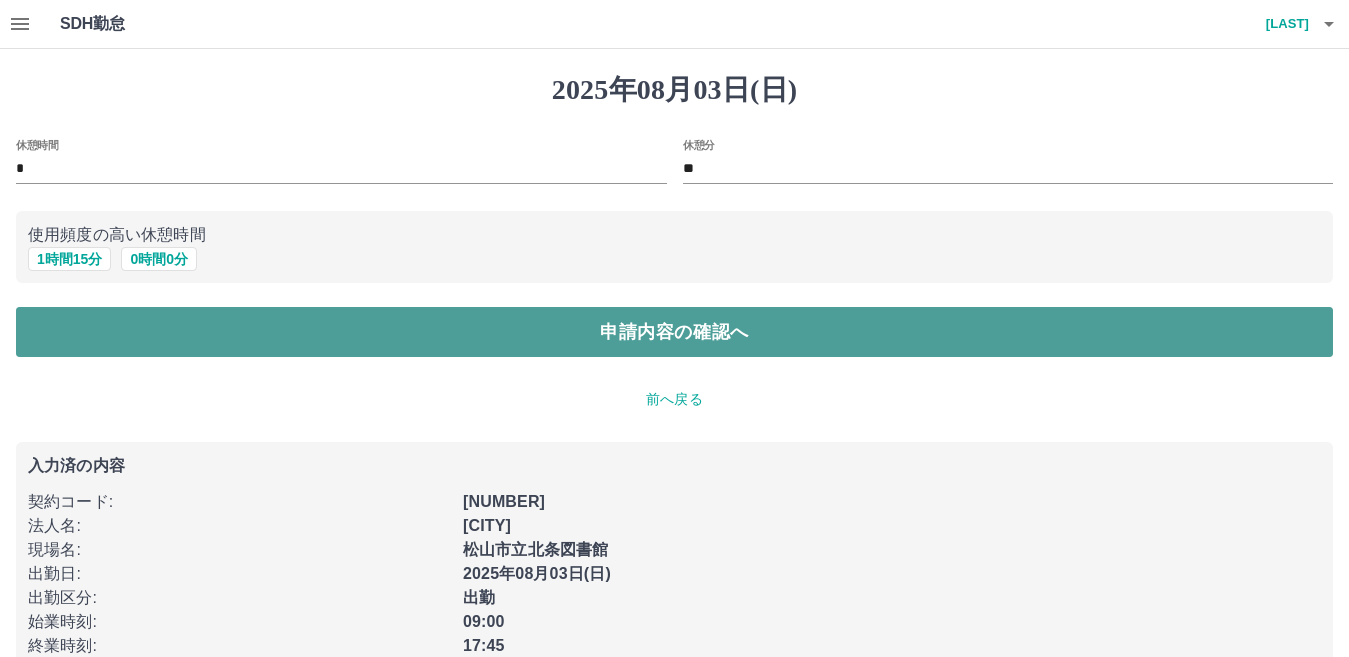 click on "申請内容の確認へ" at bounding box center [674, 332] 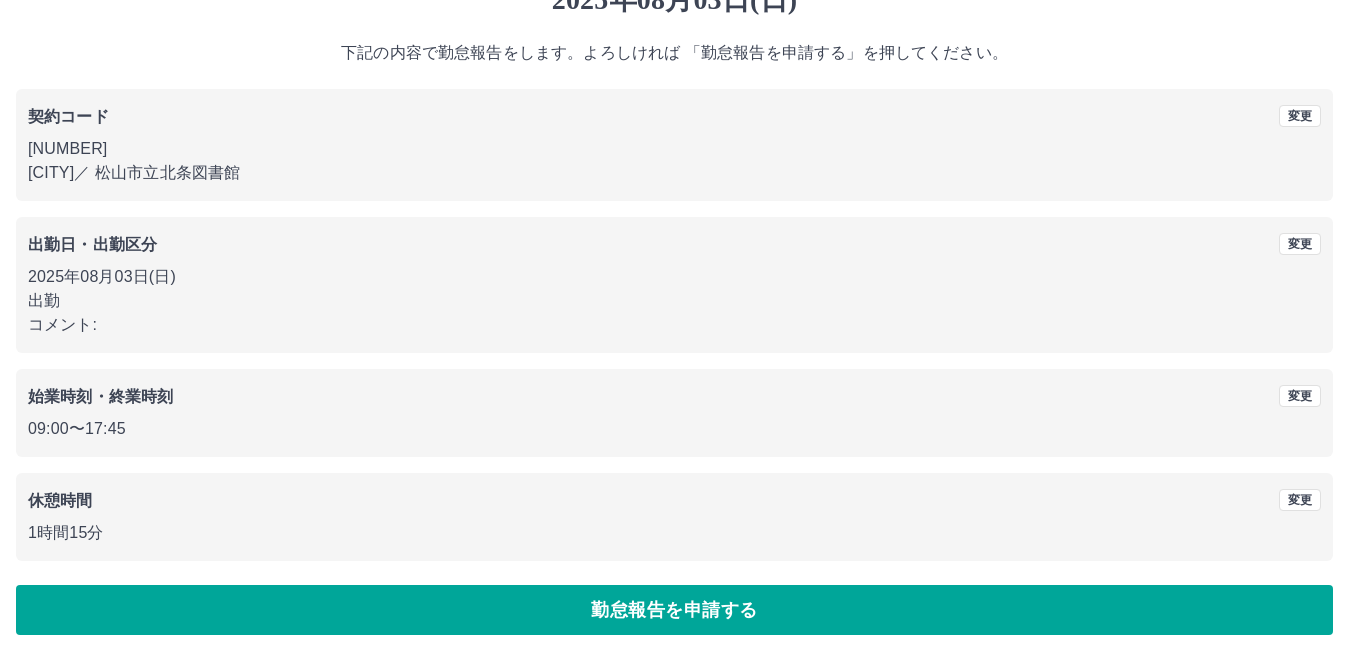 scroll, scrollTop: 92, scrollLeft: 0, axis: vertical 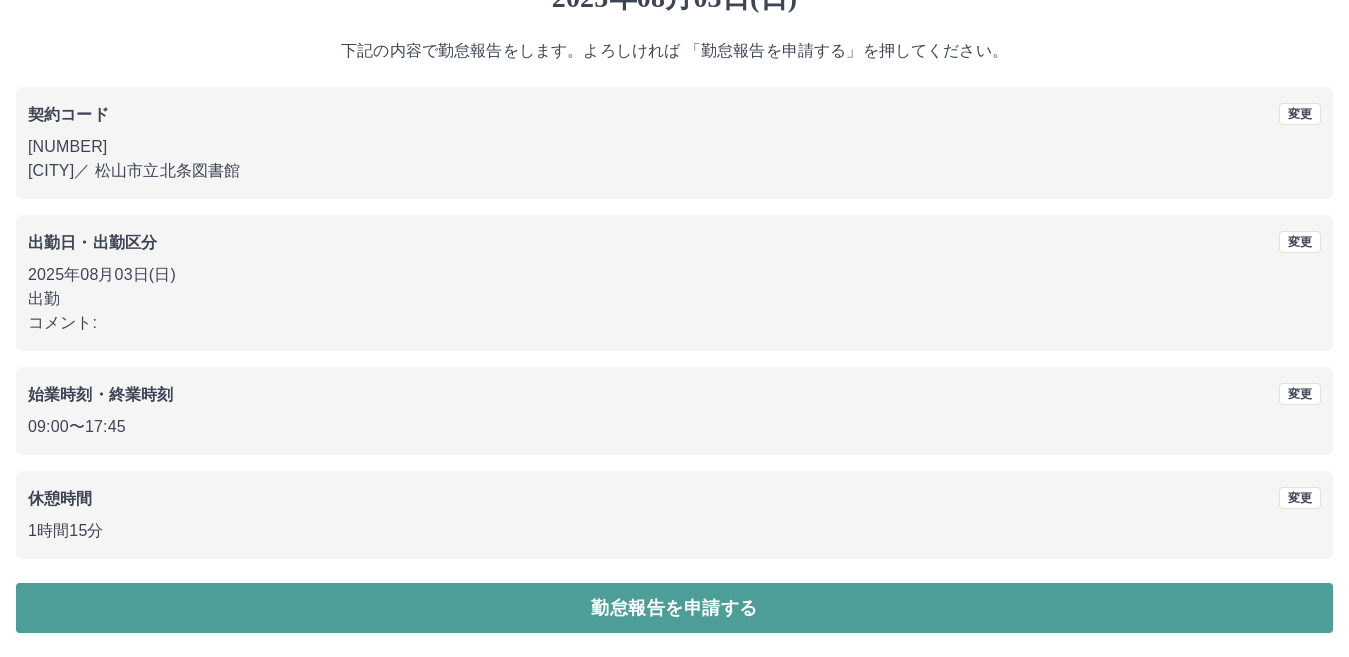 click on "勤怠報告を申請する" at bounding box center (674, 608) 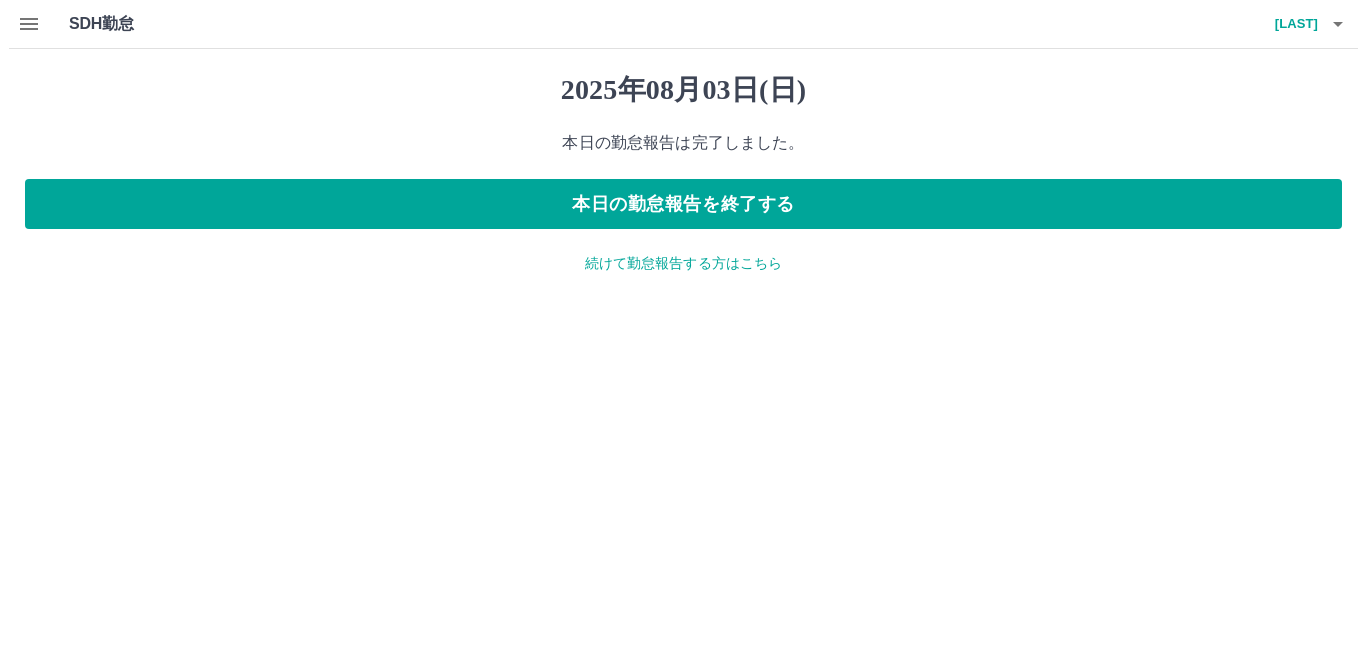 scroll, scrollTop: 0, scrollLeft: 0, axis: both 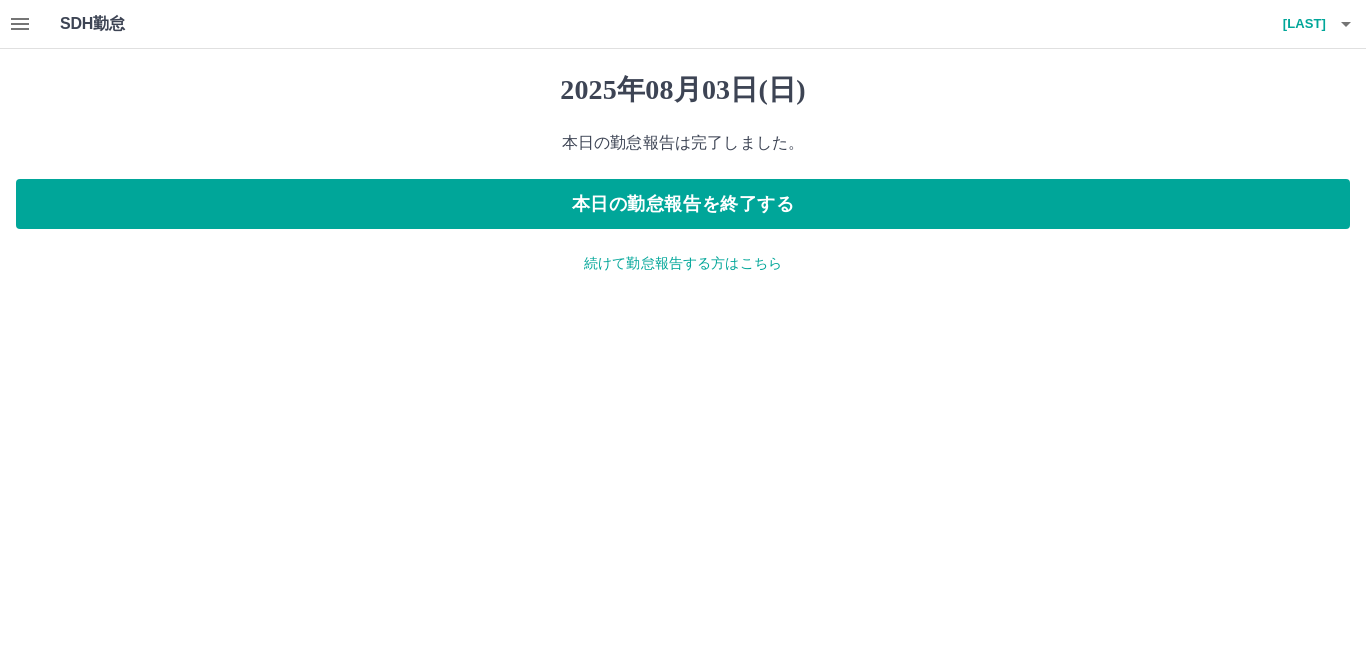 click on "続けて勤怠報告する方はこちら" at bounding box center (683, 263) 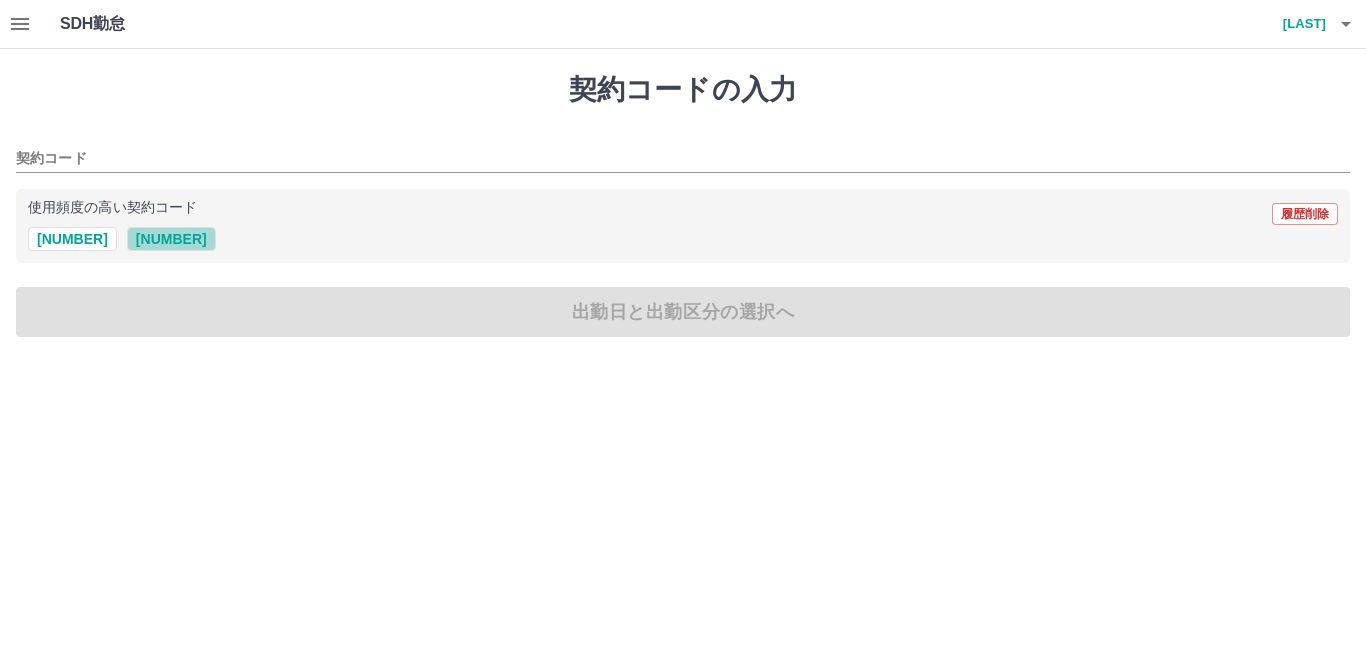 click on "41743003" at bounding box center (171, 239) 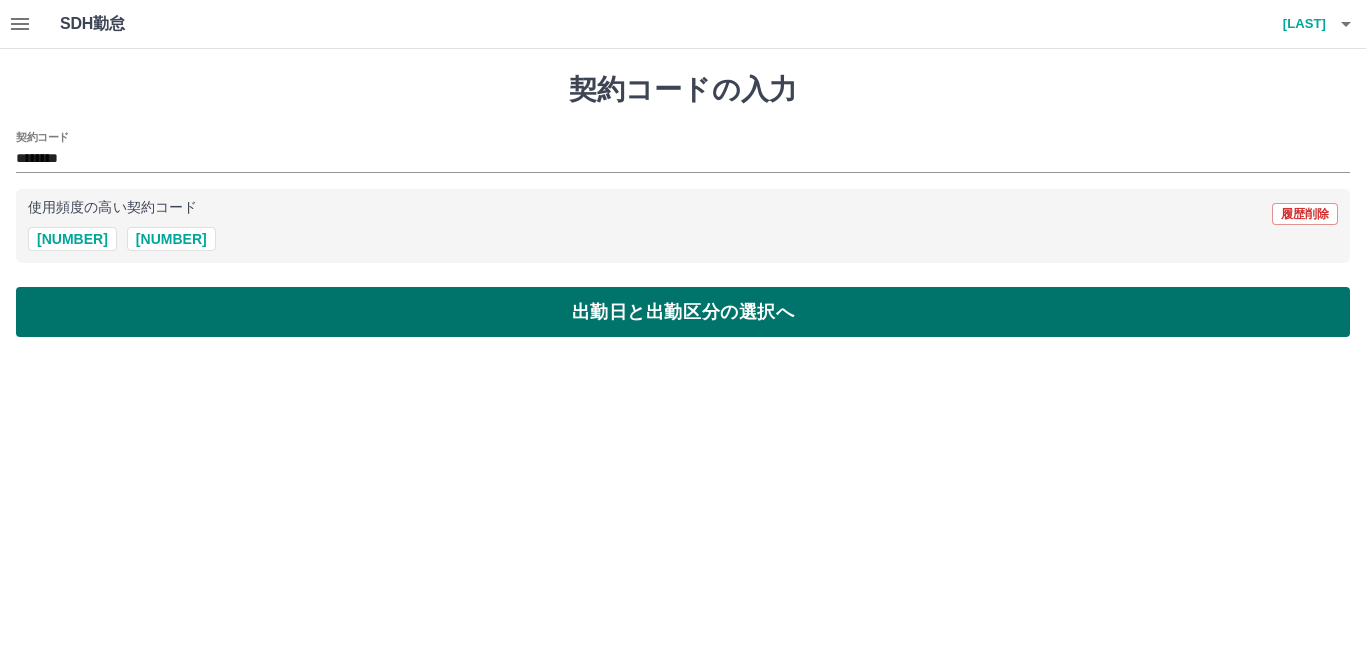 click on "出勤日と出勤区分の選択へ" at bounding box center (683, 312) 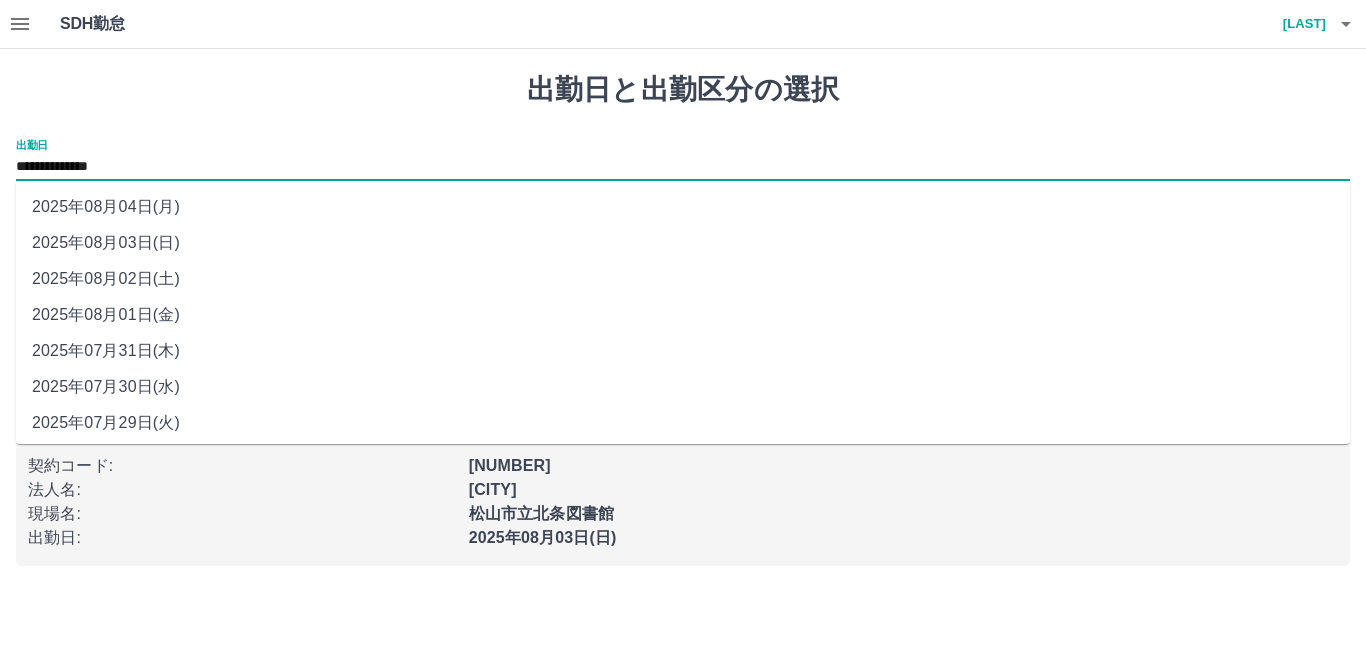 click on "**********" at bounding box center [683, 167] 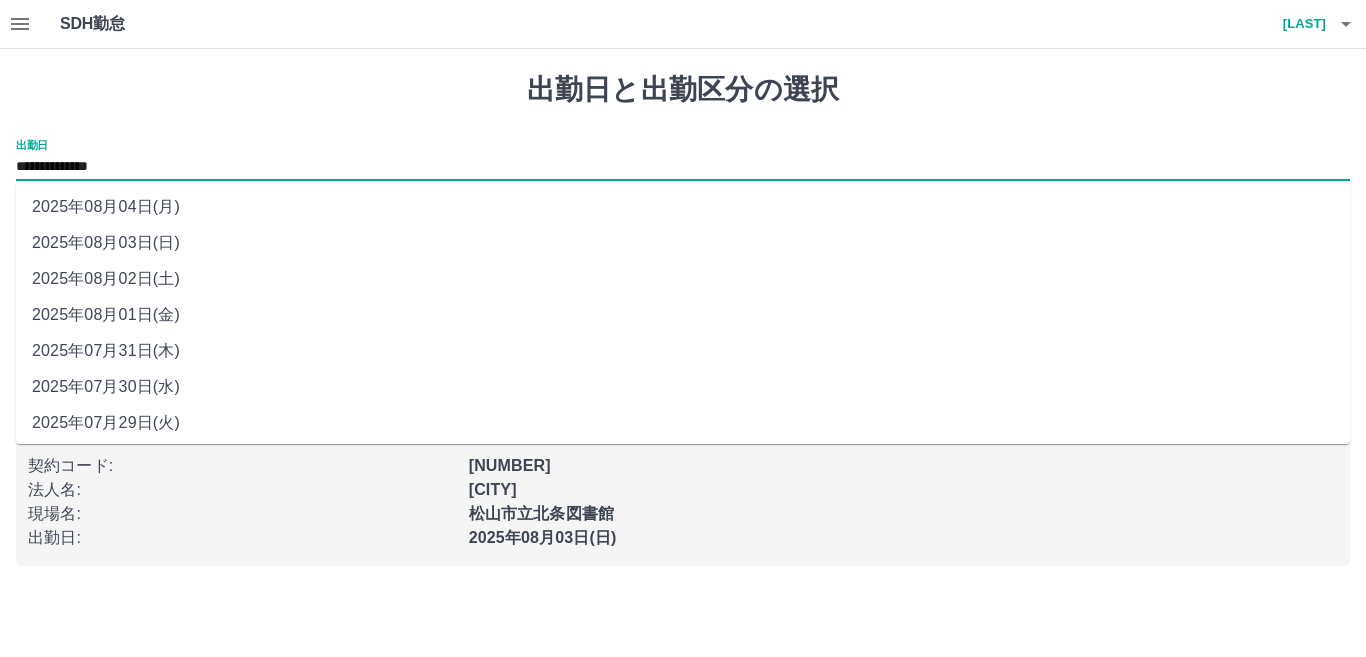 click on "2025年08月04日(月)" at bounding box center (683, 207) 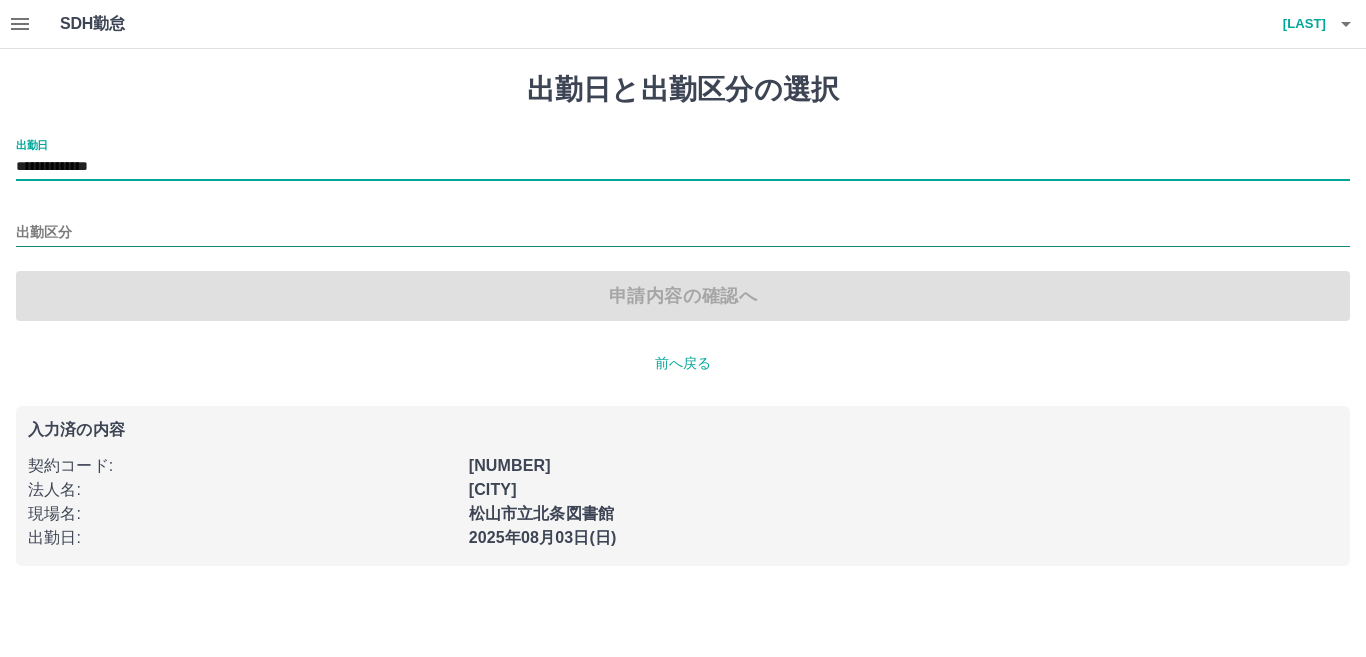 click on "出勤区分" at bounding box center [683, 233] 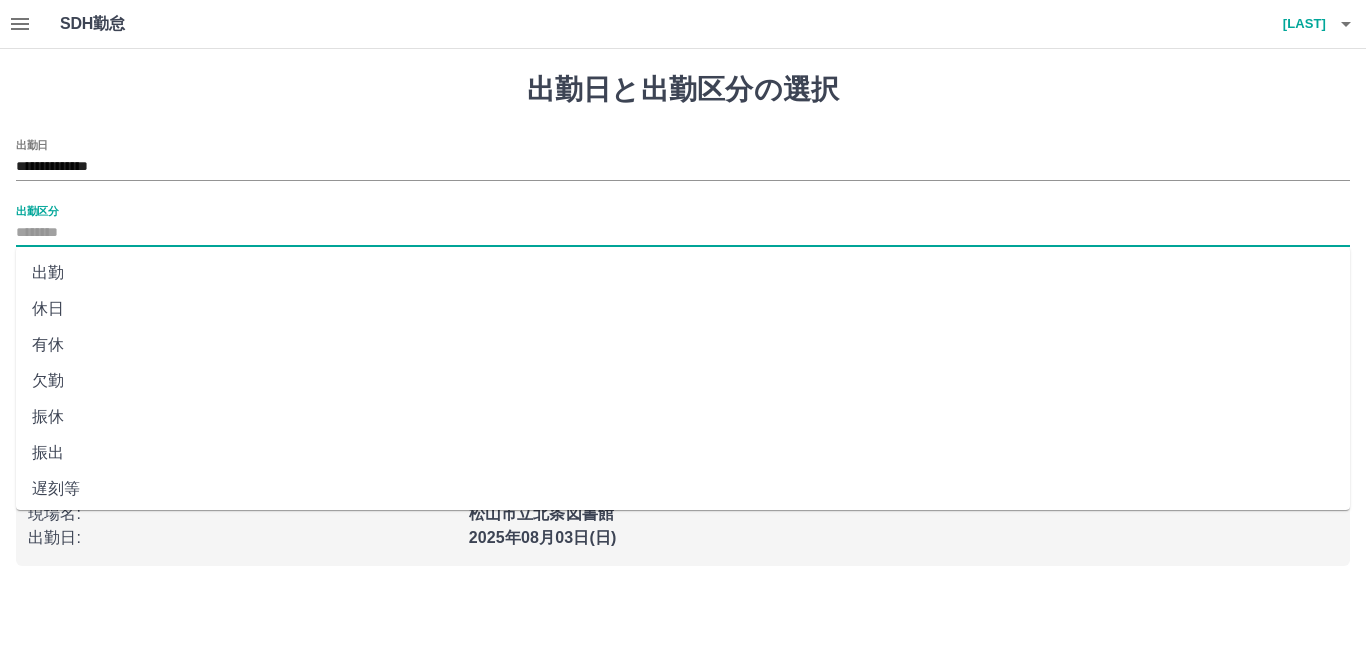 click on "休日" at bounding box center [683, 309] 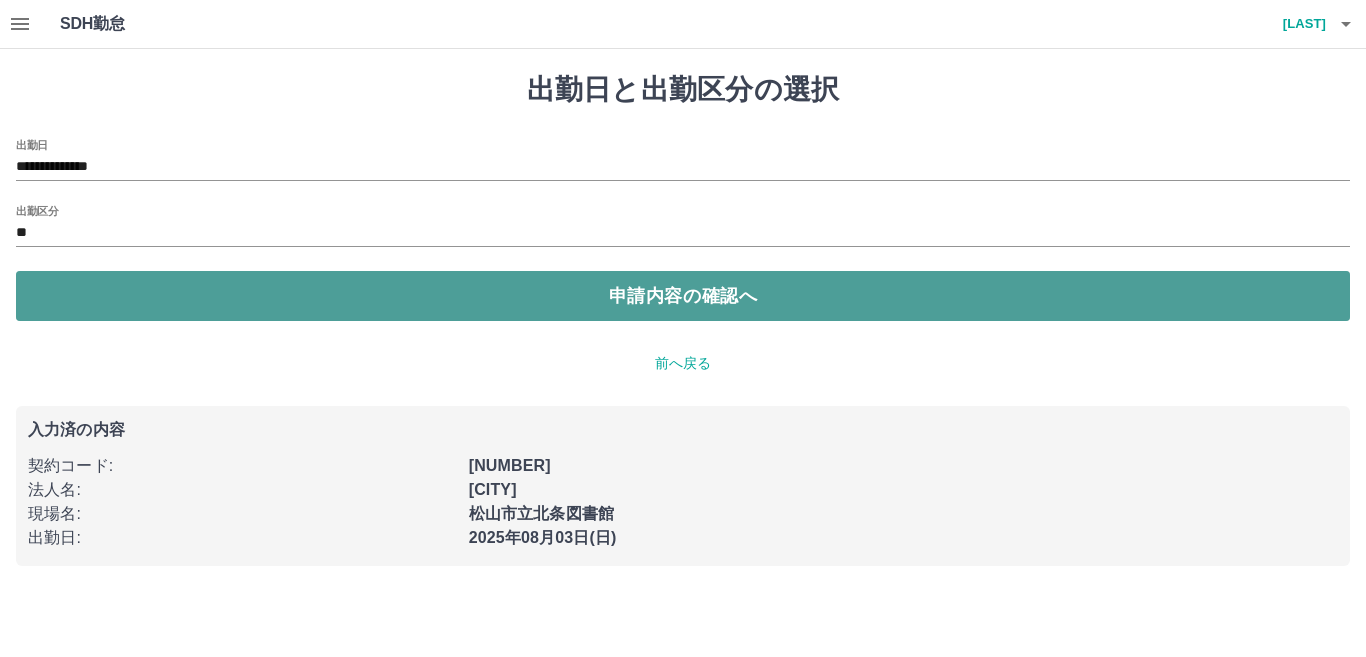 click on "申請内容の確認へ" at bounding box center [683, 296] 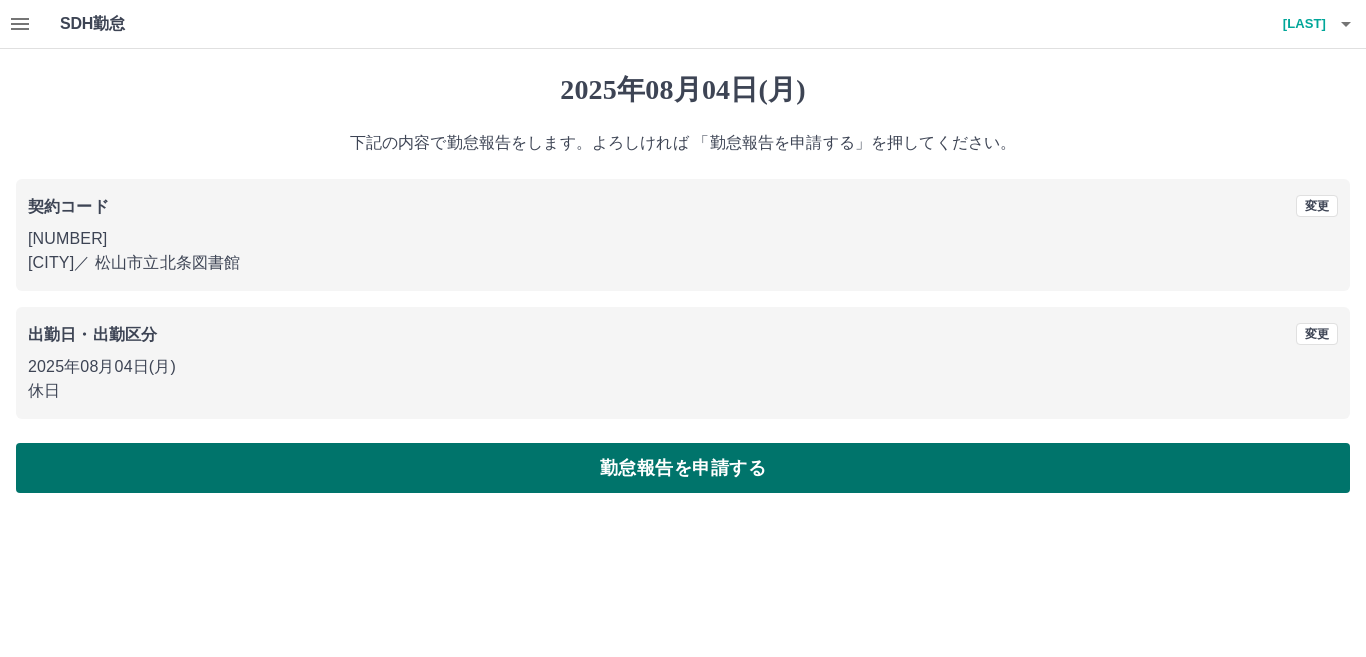 click on "勤怠報告を申請する" at bounding box center [683, 468] 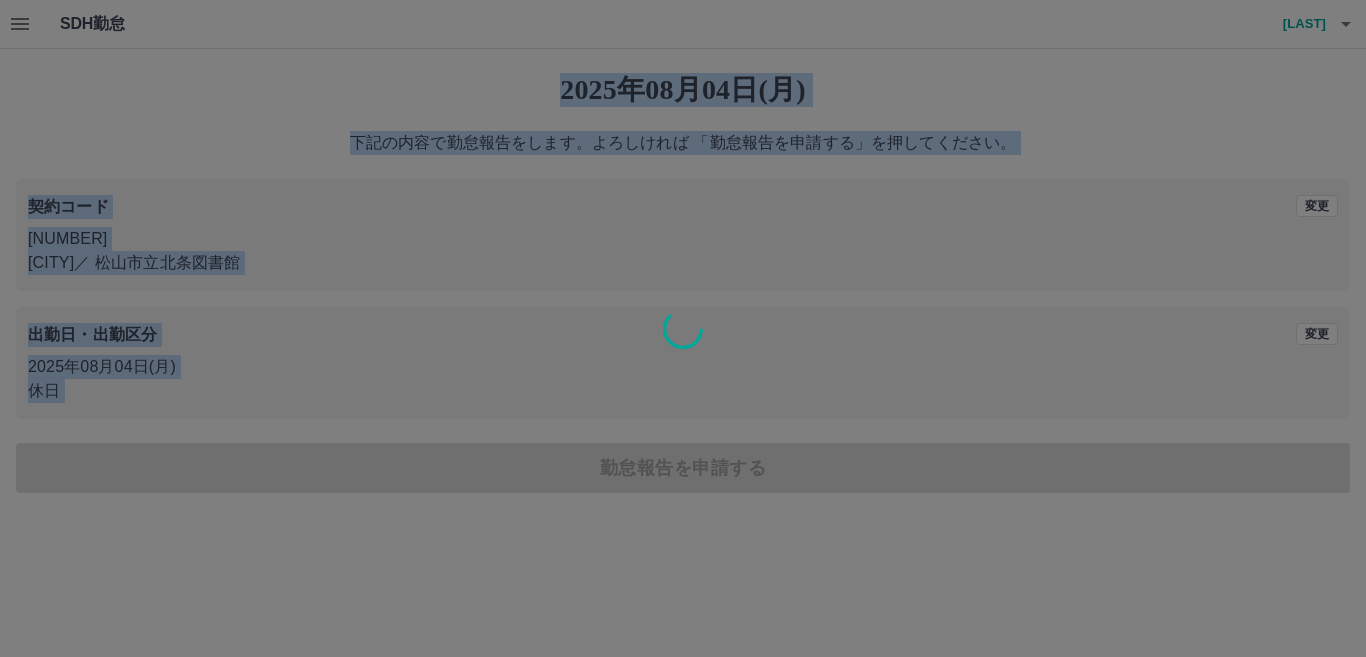 click on "2025年08月04日(月) 下記の内容で勤怠報告をします。よろしければ 「勤怠報告を申請する」を押してください。 契約コード 変更 41743003 松山市  ／   松山市立北条図書館 出勤日・出勤区分 変更 2025年08月04日(月) 休日 勤怠報告を申請する" at bounding box center [683, 283] 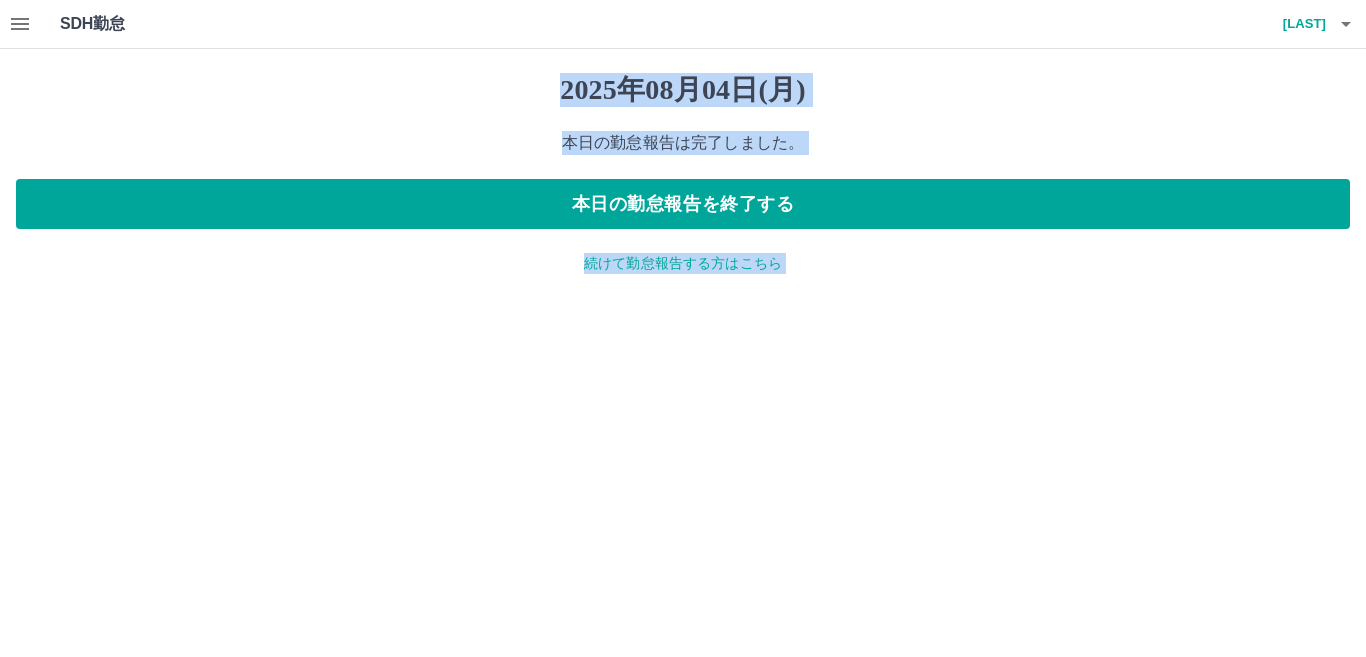 click on "SDH勤怠 三浦　由紀 2025年08月04日(月) 本日の勤怠報告は完了しました。 本日の勤怠報告を終了する 続けて勤怠報告する方はこちら SDH勤怠" at bounding box center (683, 149) 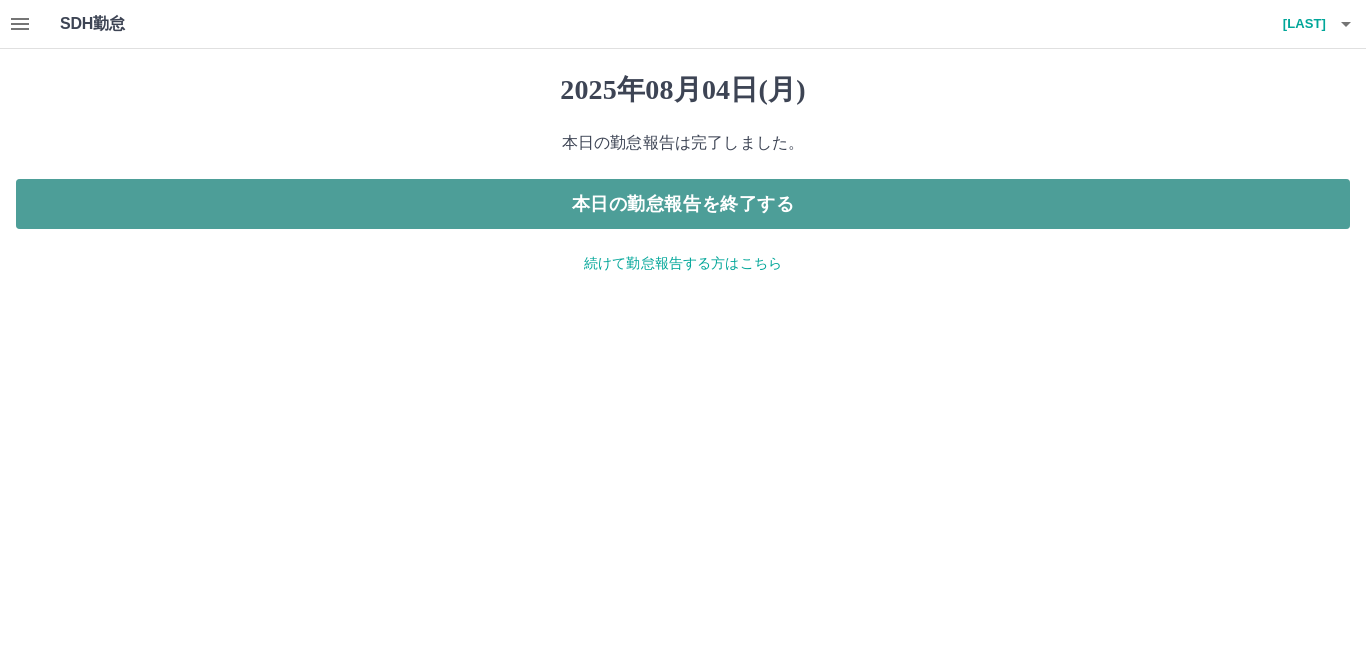 click on "本日の勤怠報告を終了する" at bounding box center [683, 204] 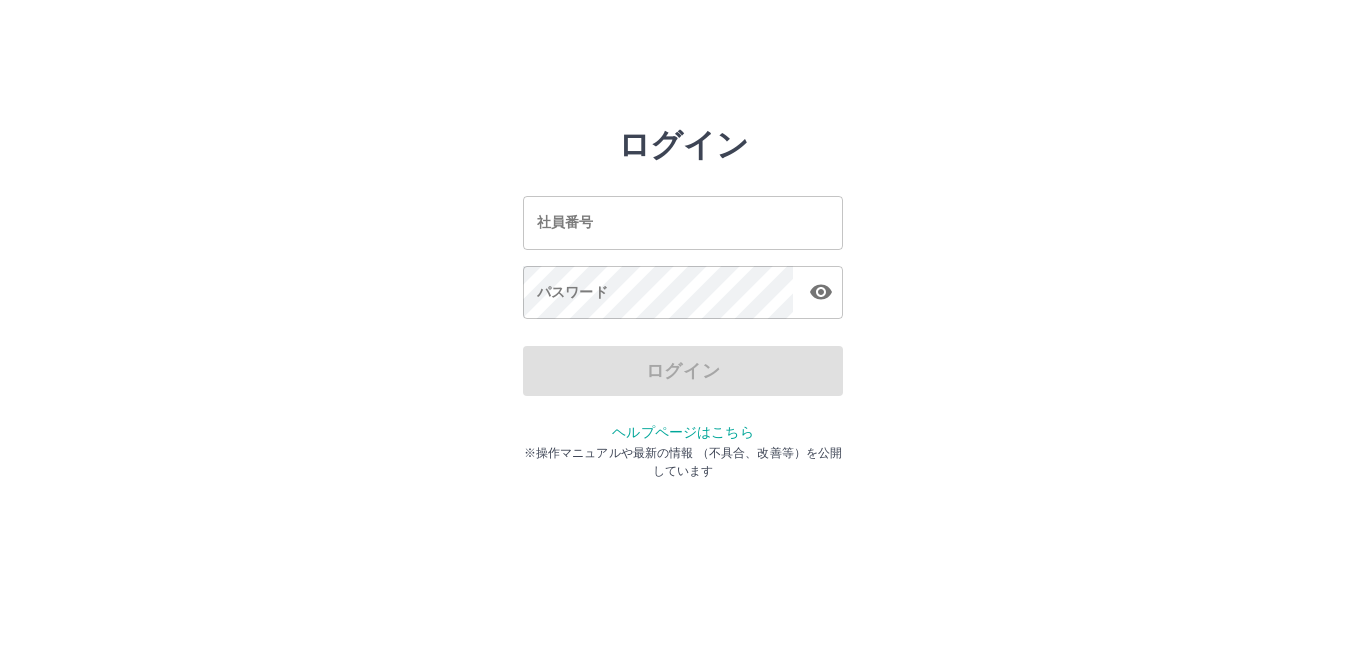 scroll, scrollTop: 0, scrollLeft: 0, axis: both 